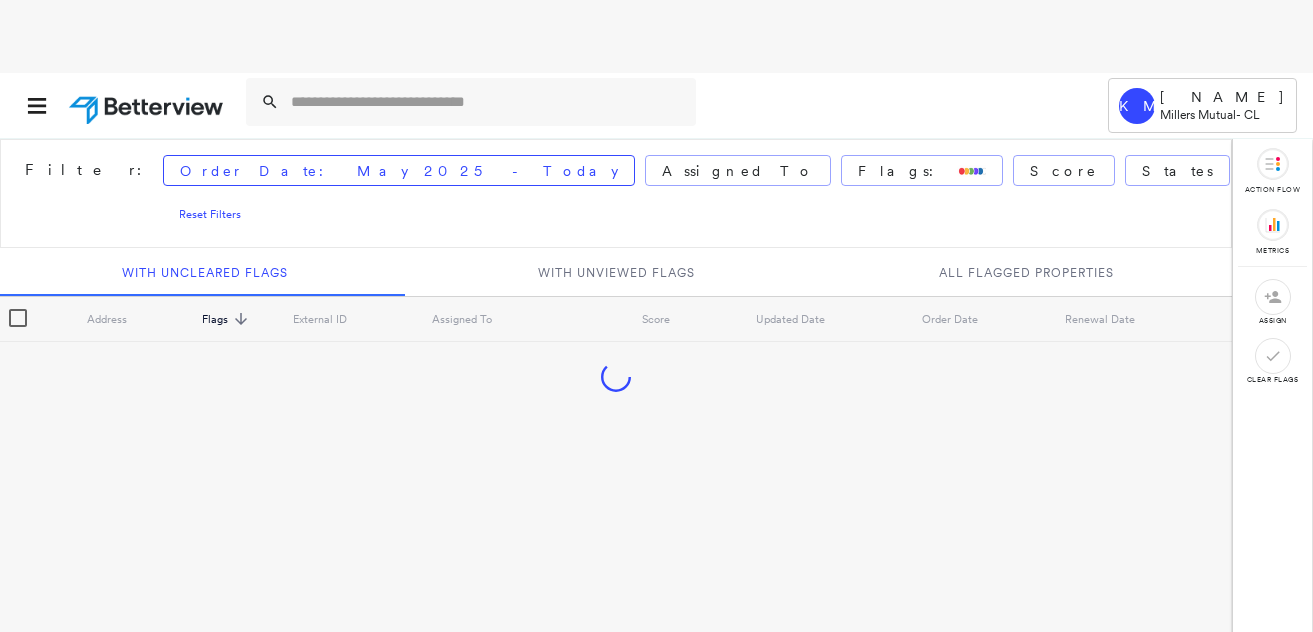 scroll, scrollTop: 0, scrollLeft: 0, axis: both 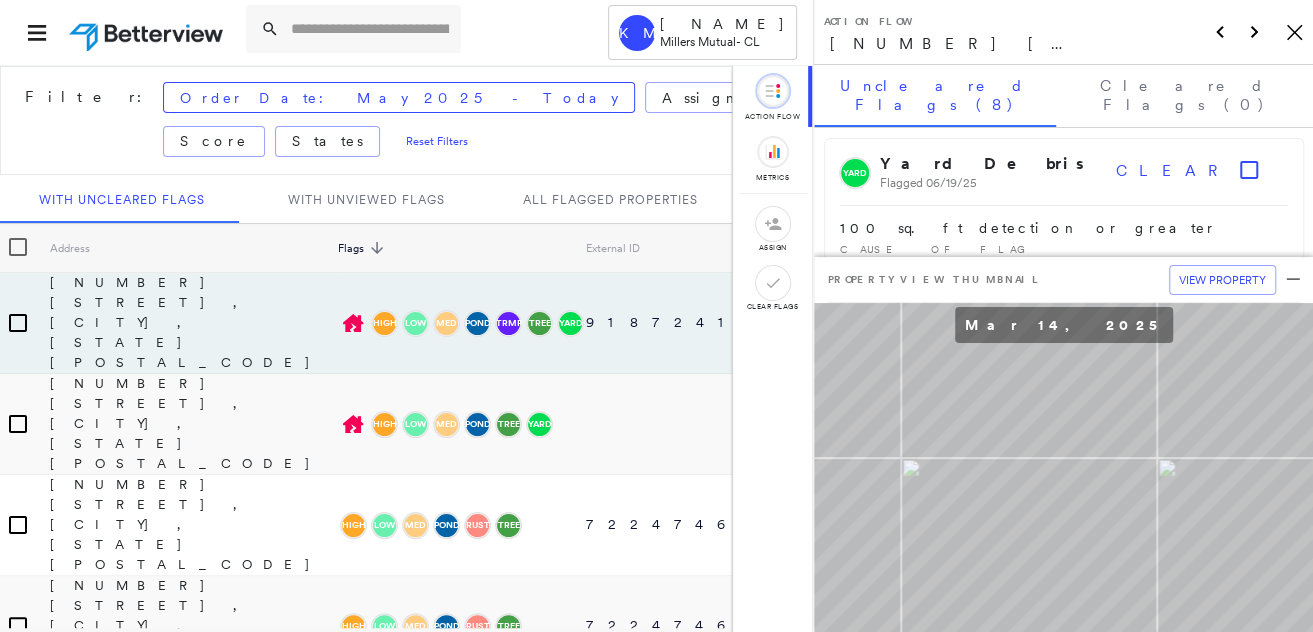 click on "[NUMBER] [STREET], [CITY], [STATE] [POSTAL_CODE]" at bounding box center [1063, 32] 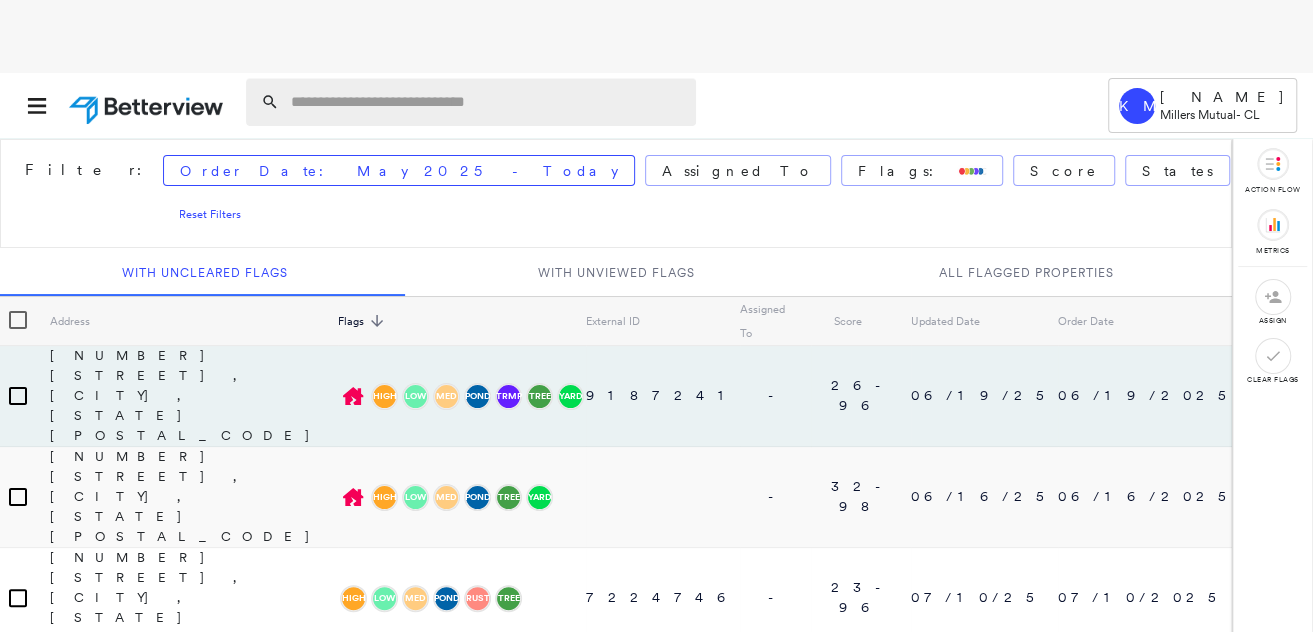 click at bounding box center (487, 102) 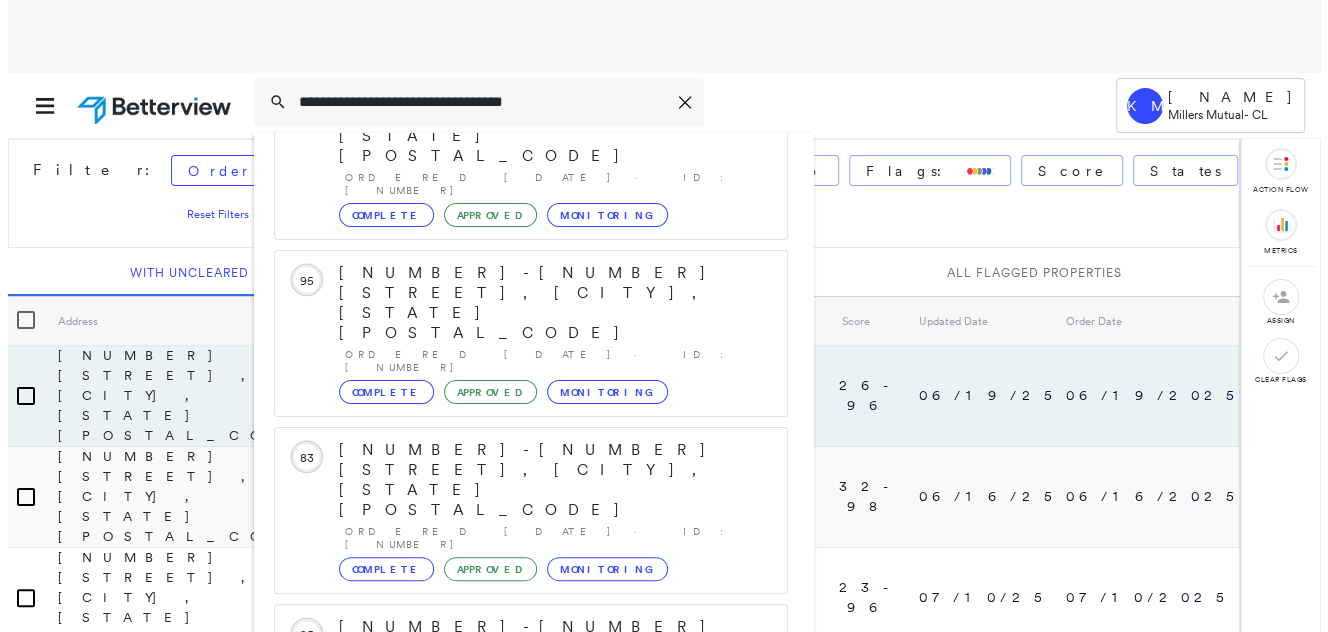 scroll, scrollTop: 341, scrollLeft: 0, axis: vertical 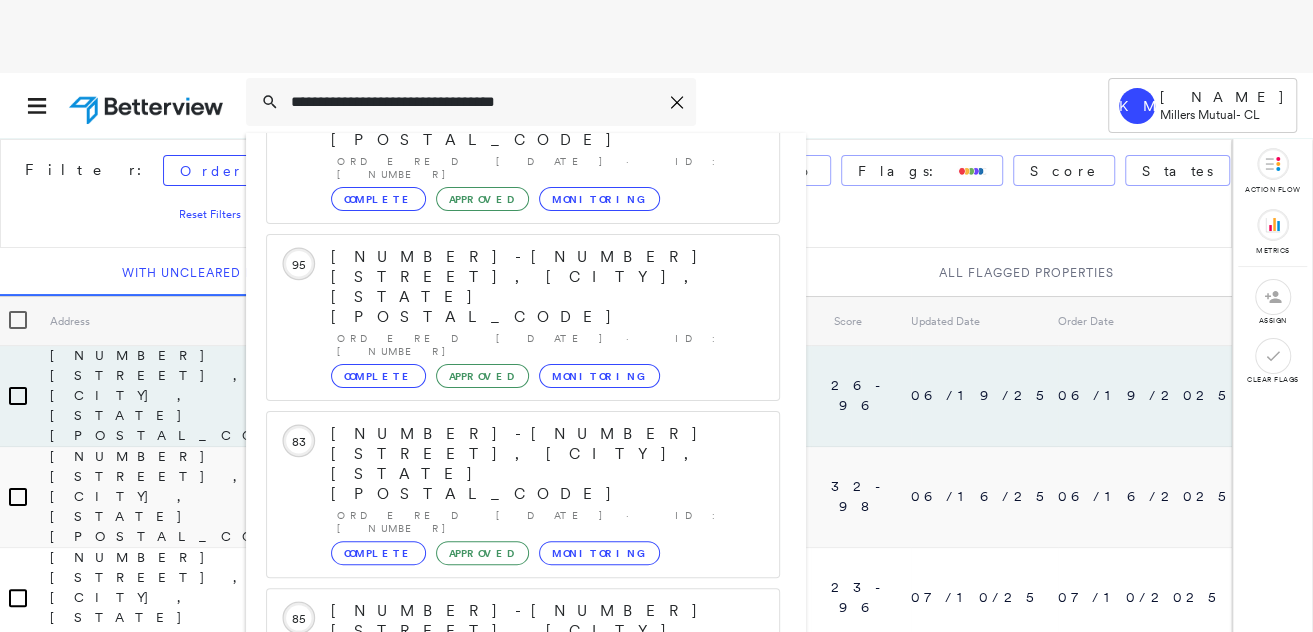 type on "**********" 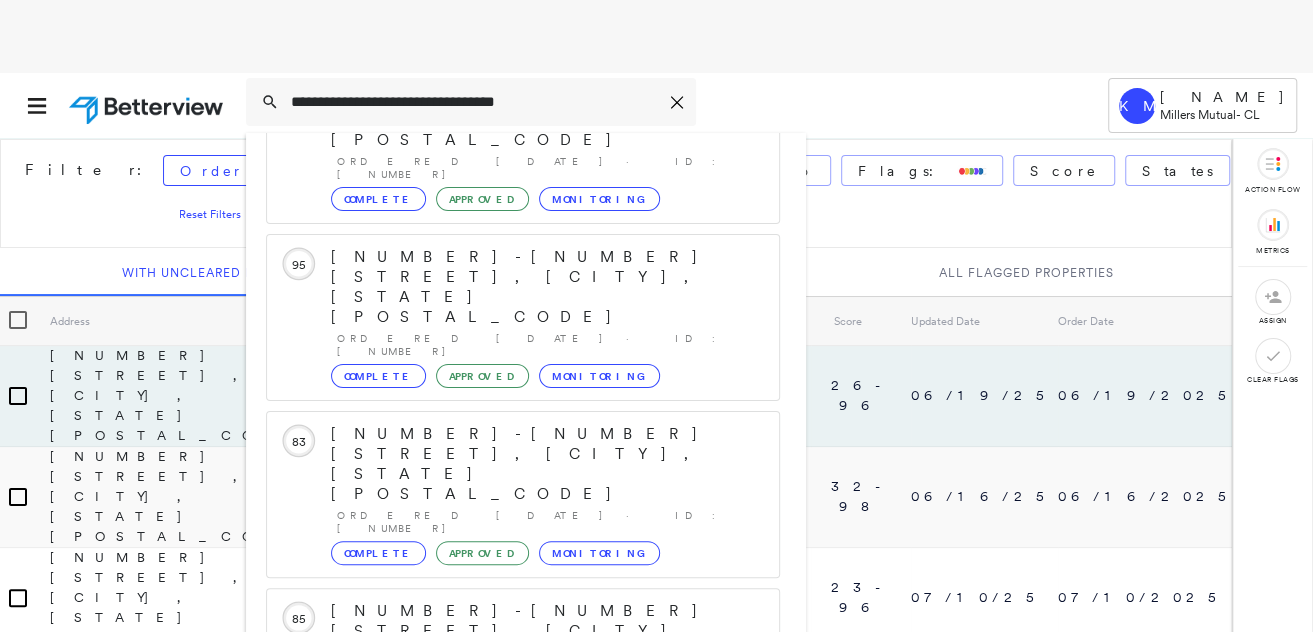 click on "[NUMBER]-[NUMBER] [STREET], [CITY], [STATE], [COUNTRY]" at bounding box center (501, 943) 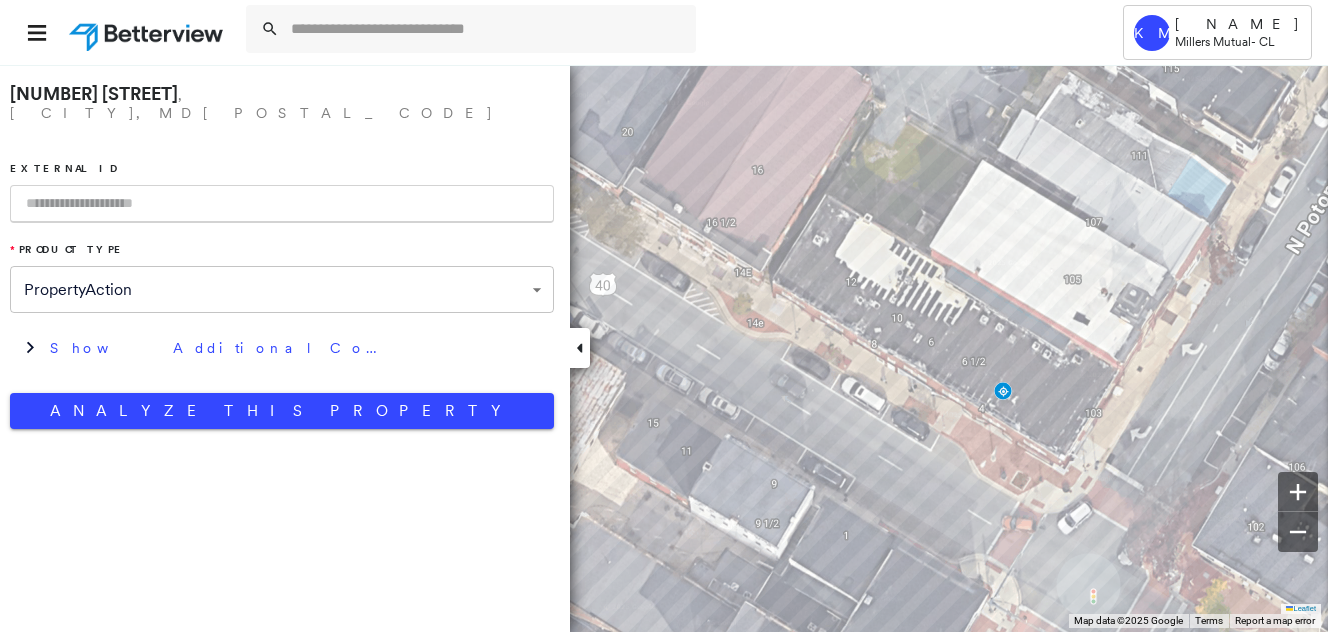 click at bounding box center [282, 204] 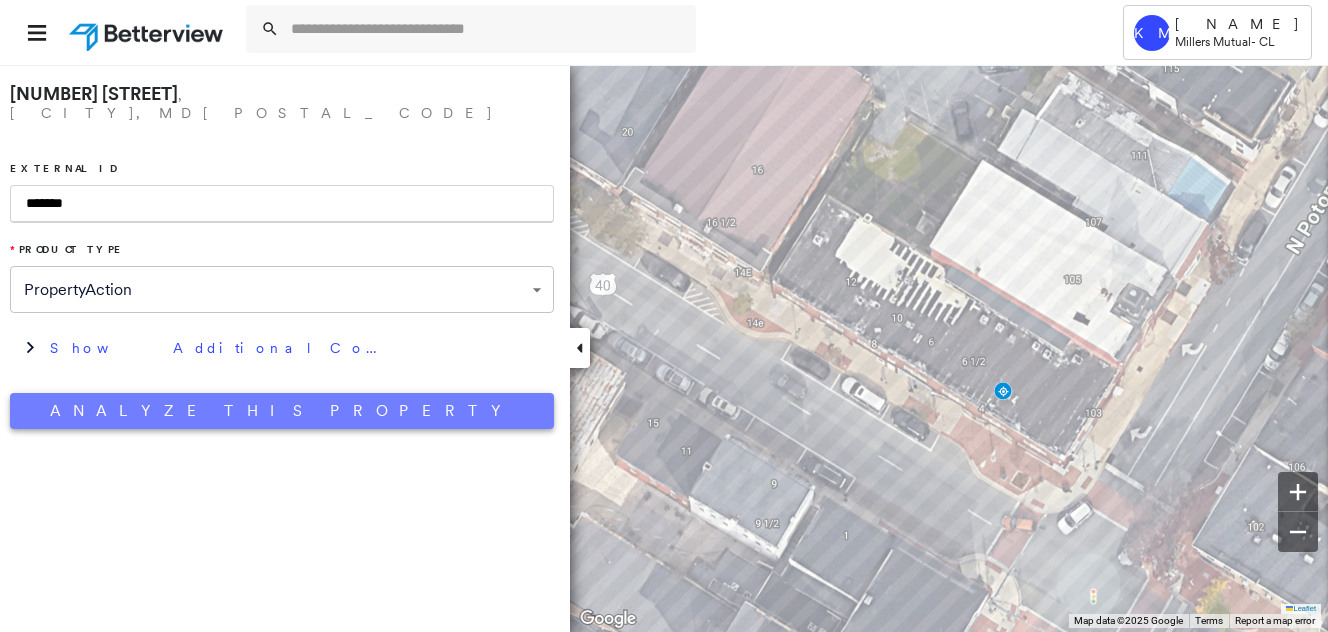 type on "*******" 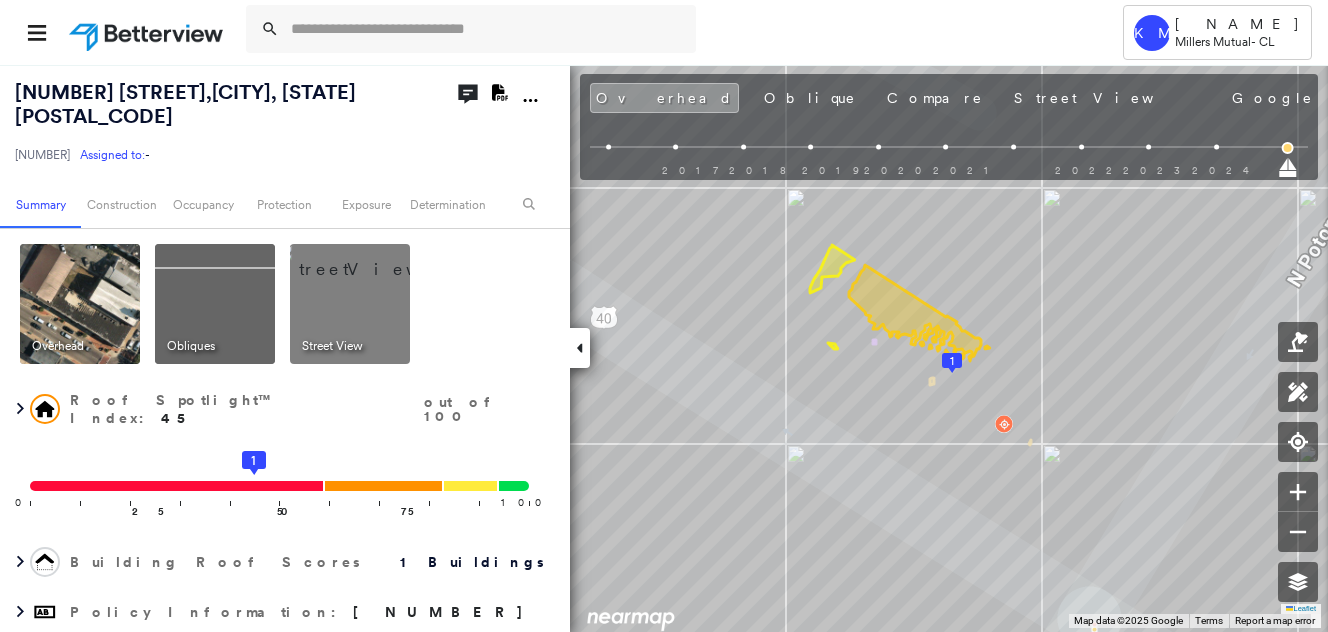 click at bounding box center (374, 259) 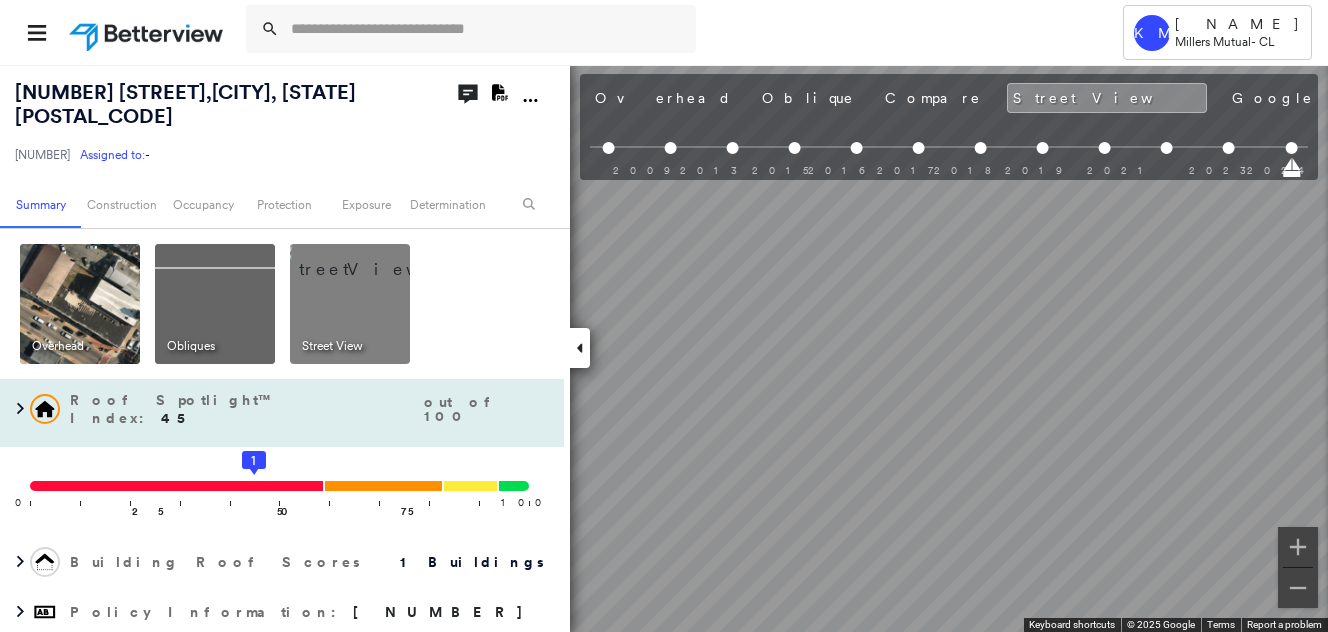 scroll, scrollTop: 0, scrollLeft: 1277, axis: horizontal 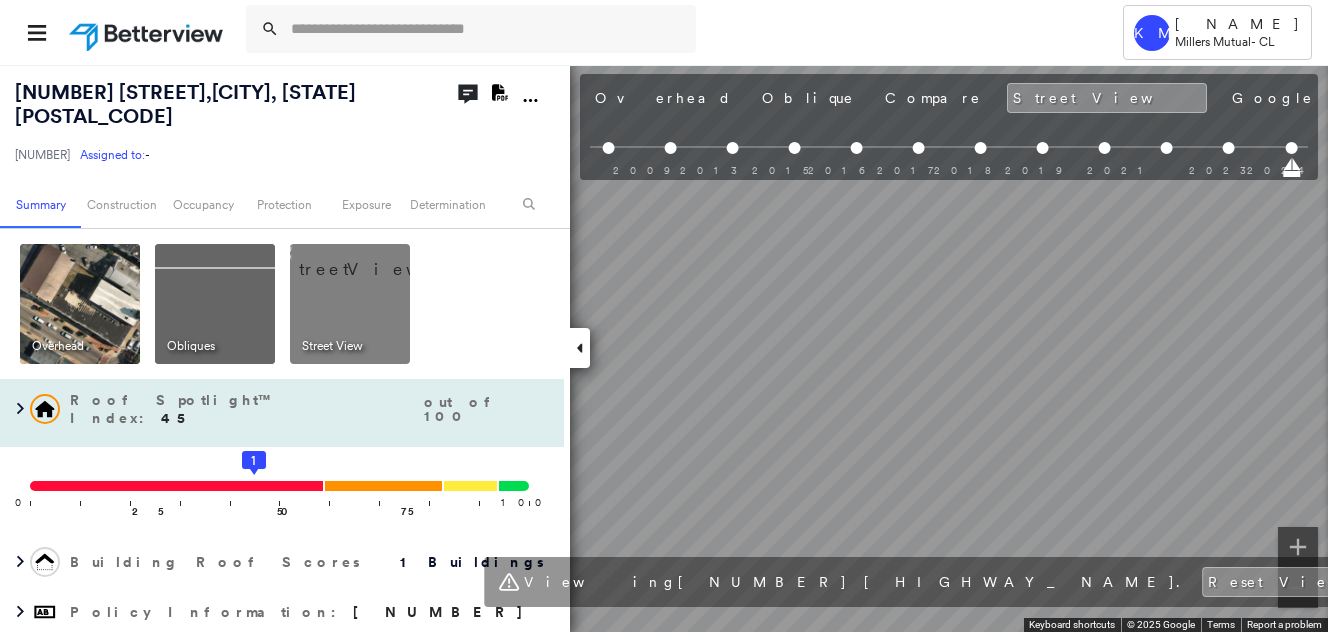 click on "[NUMBER] [STREET] , [CITY], [STATE] [POSTAL_CODE] [NUMBER] Assigned to: - Assigned to: - [NUMBER] Assigned to: - Open Comments Download PDF Report Summary Construction Occupancy Protection Exposure Determination Overhead Obliques Street View Roof Spotlight™ Index : 45 out of 100 0 100 25 50 1 75 Building Roof Scores 1 Buildings Policy Information : [NUMBER] Flags : 2 (0 cleared, 2 uncleared) Construction Roof Spotlights : Patching, Staining, Chimney, Vent Property Features Roof Size & Shape : 1 building - Flat | Metal Panel Occupancy Protection Exposure FEMA Risk Index Additional Perils Determination Flags : 2 (0 cleared, 2 uncleared) Uncleared Flags (2) Cleared Flags (0) Damage Flagged [DATE] Clear MED Medium Flagged [DATE] Clear Action Taken New Entry History Quote/New Business Terms & Conditions Added ACV Endorsement Added Cosmetic Endorsement Inspection/Loss Control Report Information Added to Inspection Survey Onsite Inspection Ordered Determined No Inspection Needed General Save Renewal" at bounding box center [664, 348] 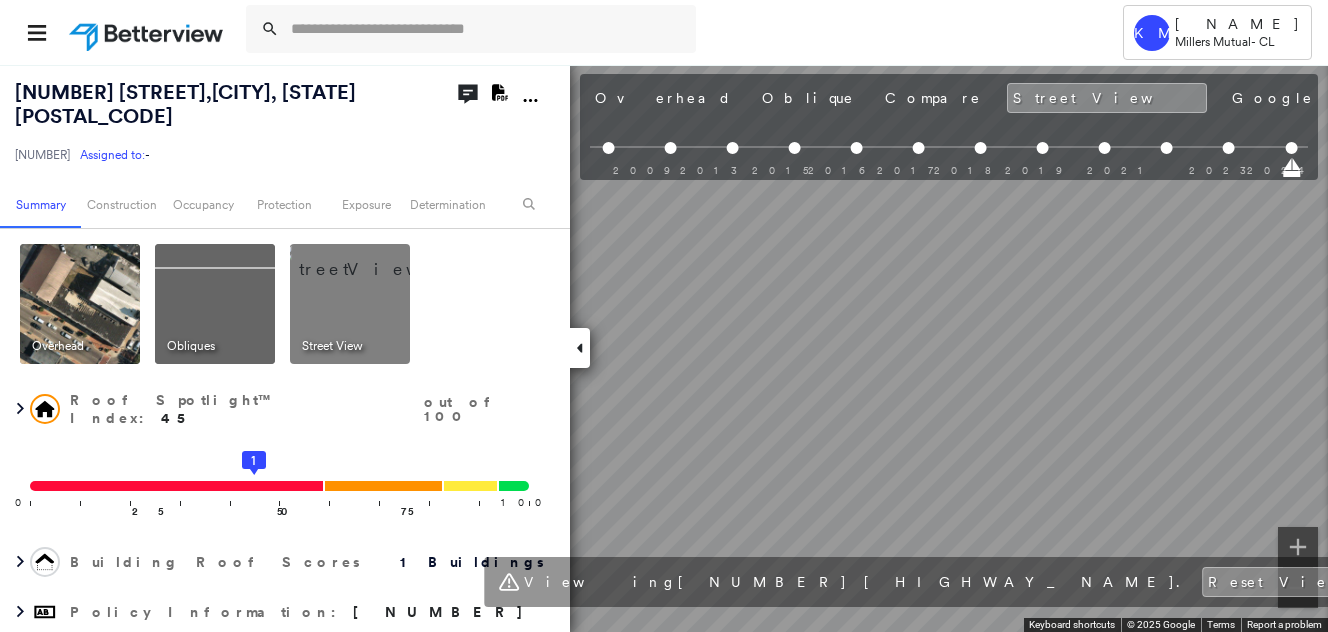 click on "Tower KM [NAME] Millers Mutual - CL [NUMBER] [STREET] , [CITY], [STATE] [POSTAL_CODE] [NUMBER] Assigned to: - Assigned to: - [NUMBER] Assigned to: - Open Comments Download PDF Report Summary Construction Occupancy Protection Exposure Determination Overhead Obliques Street View Roof Spotlight™ Index : 45 out of 100 0 100 25 50 1 75 Building Roof Scores 1 Buildings Policy Information : [NUMBER] Flags : 2 (0 cleared, 2 uncleared) Construction Roof Spotlights : Patching, Staining, Chimney, Vent Property Features Roof Size & Shape : 1 building - Flat | Metal Panel Occupancy Protection Exposure FEMA Risk Index Additional Perils Determination Flags : 2 (0 cleared, 2 uncleared) Uncleared Flags (2) Cleared Flags (0) Damage Flagged [DATE] Clear MED Medium Flagged [DATE] Clear Action Taken New Entry History Quote/New Business Terms & Conditions Added ACV Endorsement Added Cosmetic Endorsement Inspection/Loss Control Report Information Added to Inspection Survey Onsite Inspection Ordered General" at bounding box center [664, 316] 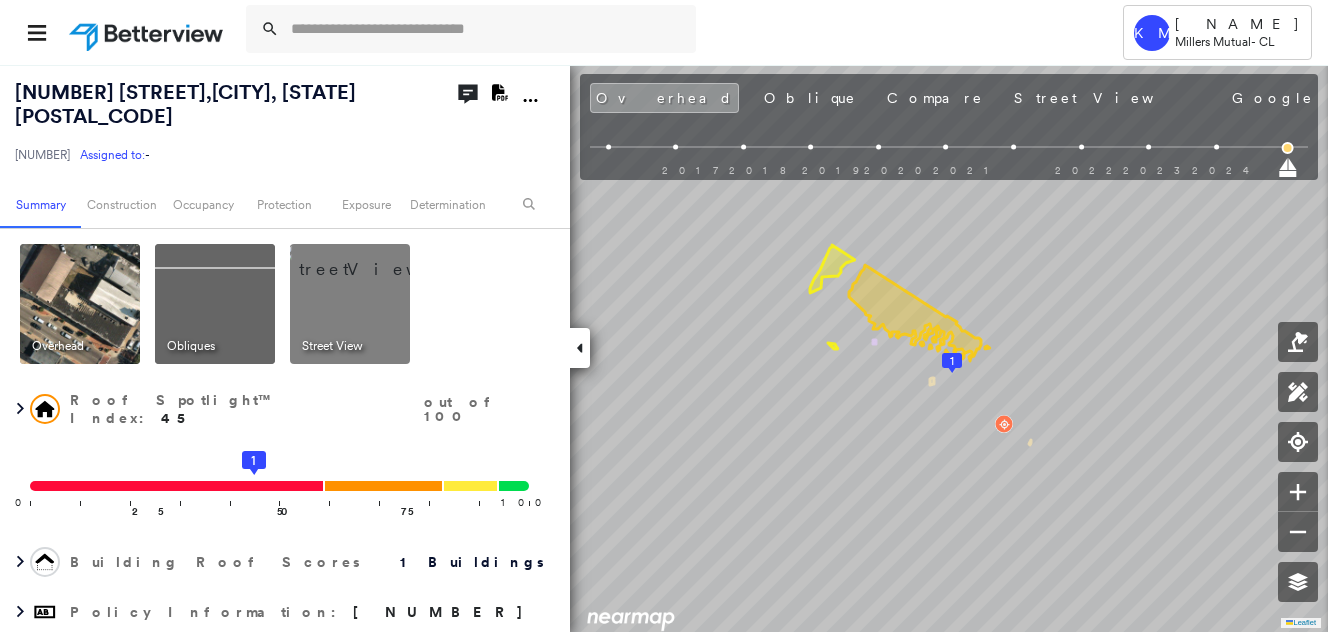 click at bounding box center (80, 304) 